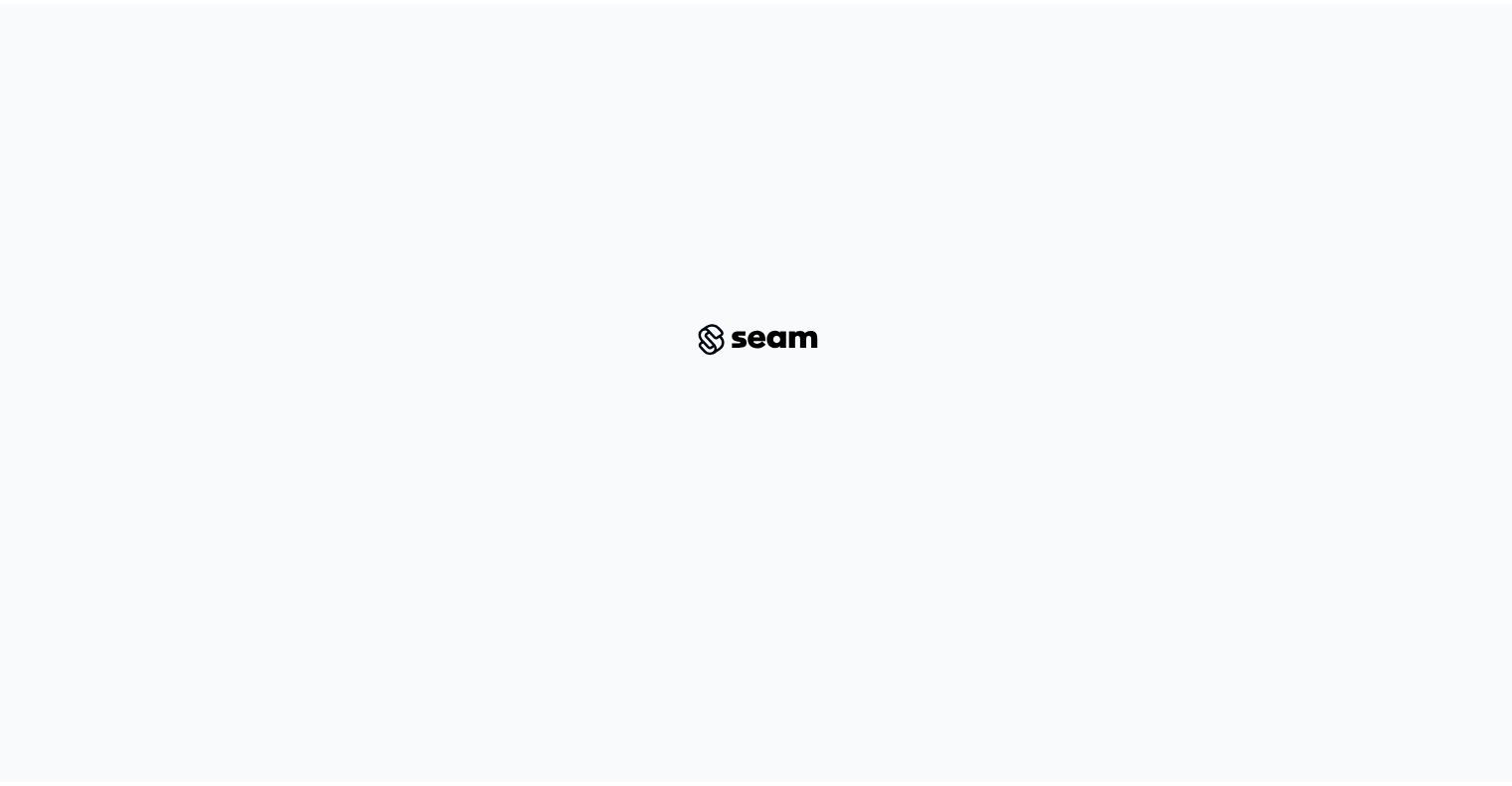 scroll, scrollTop: 0, scrollLeft: 0, axis: both 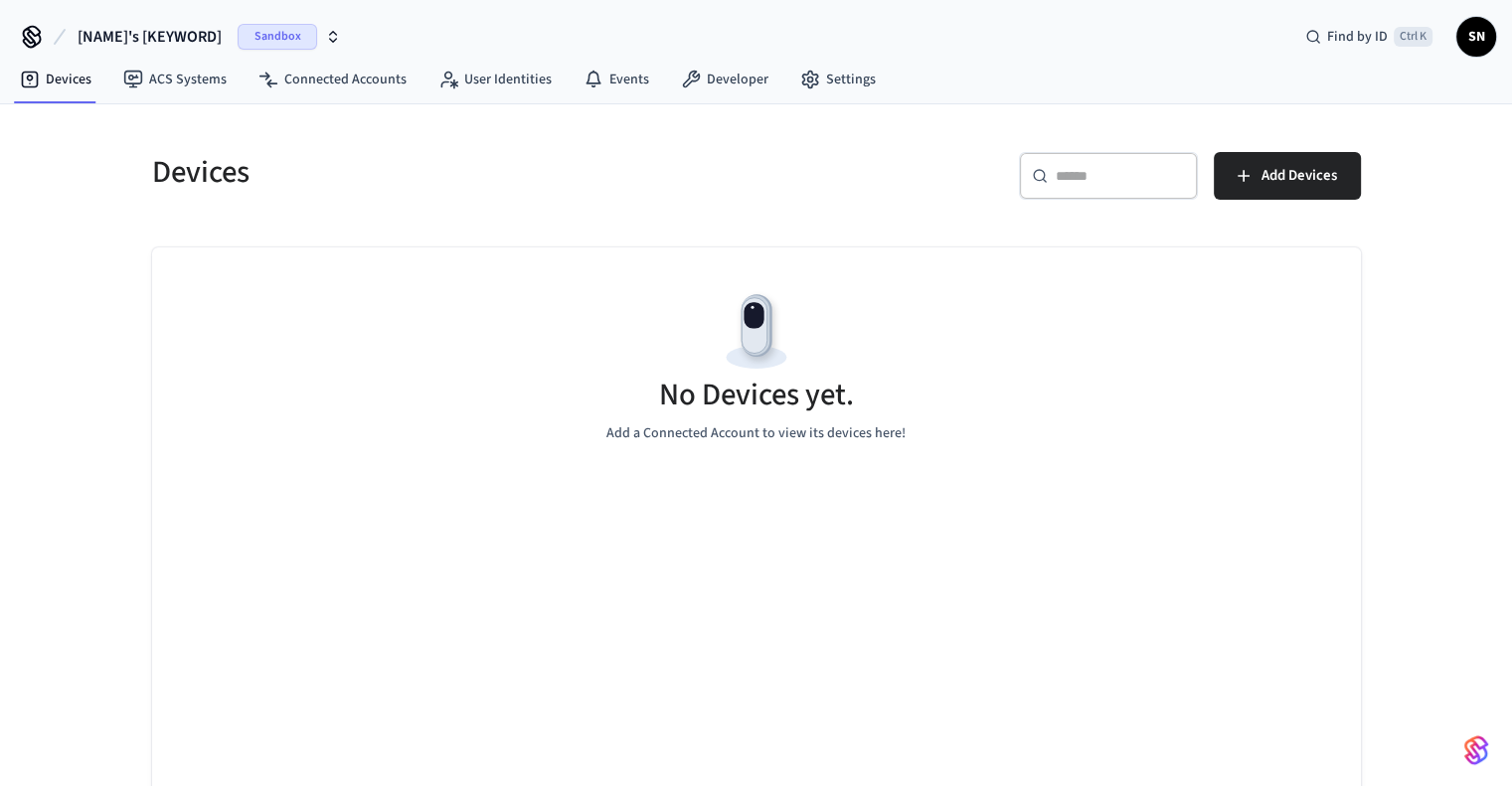 click on "[NAME]'s [KEYWORD]" at bounding box center [149, 37] 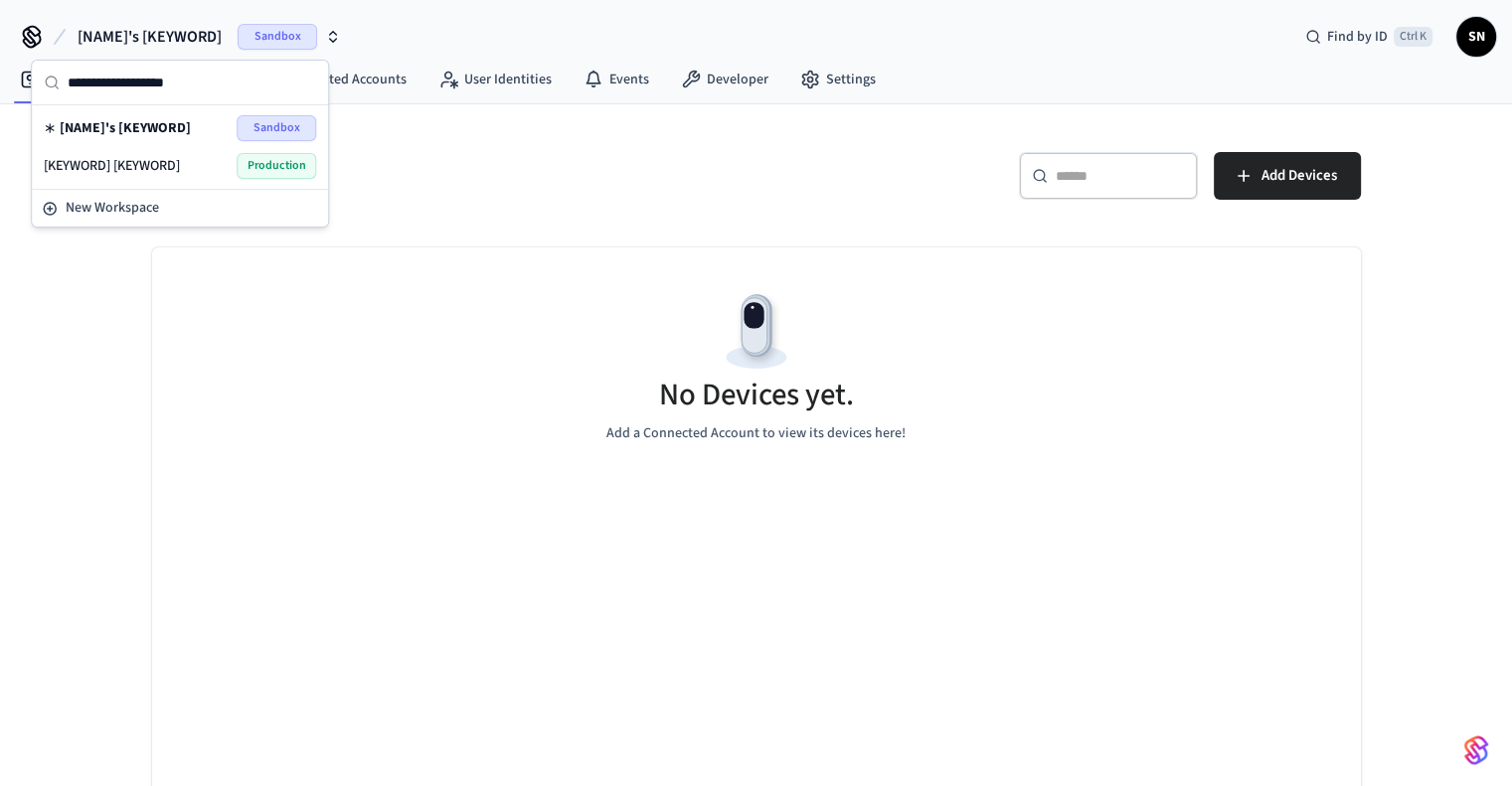 click on "[KEYWORD] [KEYWORD]" at bounding box center [111, 166] 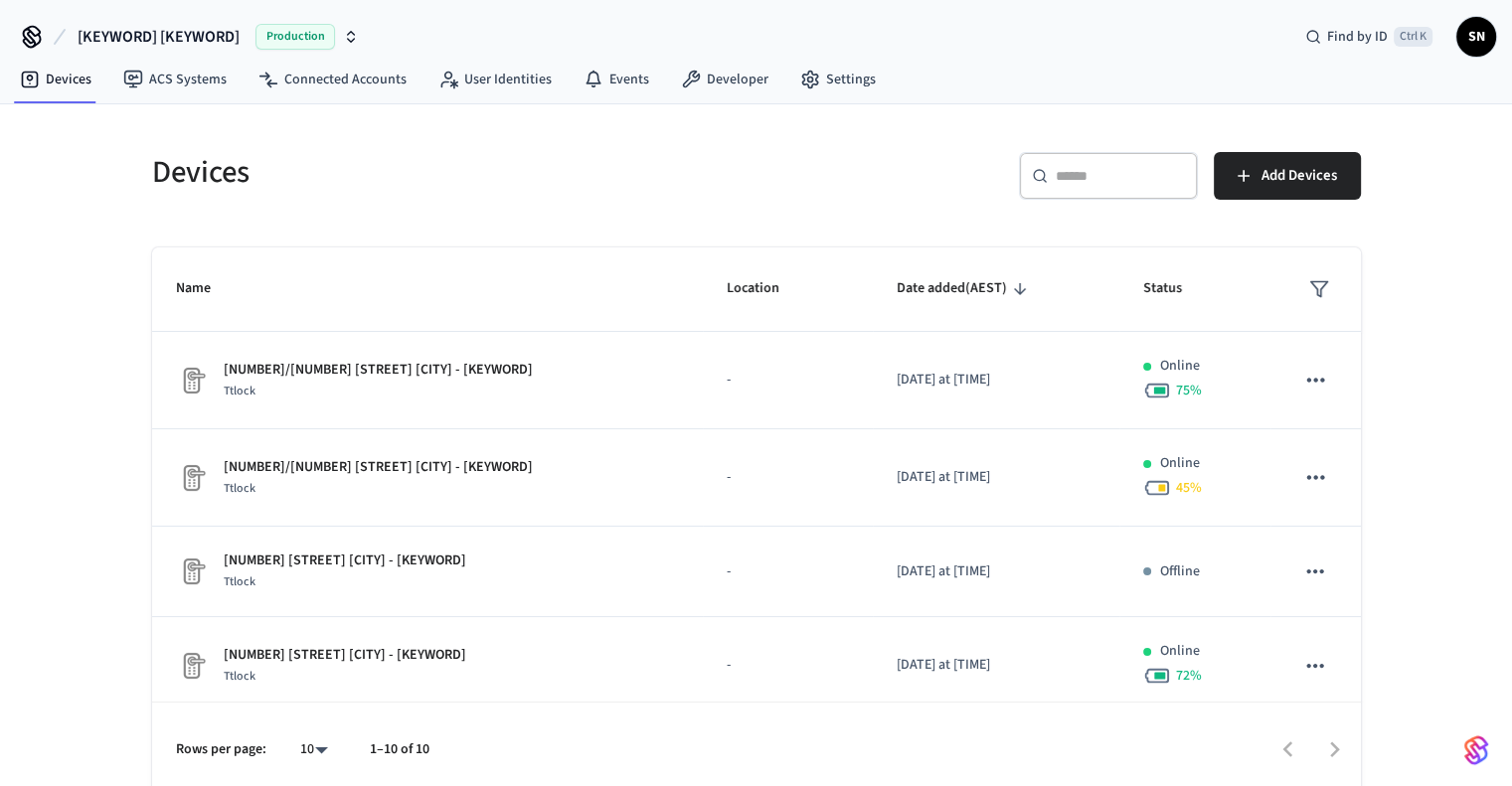 click on "[NUMBER] [STREET] [CITY] - Front Door Ttlock - [DATE] at [TIME] Online 75 % [NUMBER] [STREET] [CITY] - Basement Door Ttlock - [DATE] at [TIME] Online 45 % [NUMBER] [STREET] [CITY] - Front Door Ttlock - [DATE] at [TIME] Offline 13 [STREET] [CITY] - Front Door Ttlock - [DATE] at [TIME] Online 72 % [NUMBER] [STREET] [CITY] - Inside Keysafe Ttlock - [DATE] at [TIME] Online 76 % [NUMBER] [STREET] [CITY] - Gate Ttlock - [DATE] at [TIME] Online 100 % [NUMBER] [STREET] [CITY] - Gate Exit Ttlock - [DATE] at [TIME] Online 100 % [NUMBER] [STREET] [CITY] - Gate Entry Ttlock - [DATE] at [TIME] Online 100 % [NUMBER] [STREET] [CITY] - Guest Keysafe Ttlock - [DATE] at [TIME] Offline [NUMBER] [STREET] [CITY] - #[NUMBER] Gate Ttlock - [DATE] at [TIME] Online 100 % Rows per page: 10 ** 1–10 of 10" at bounding box center (756, 451) 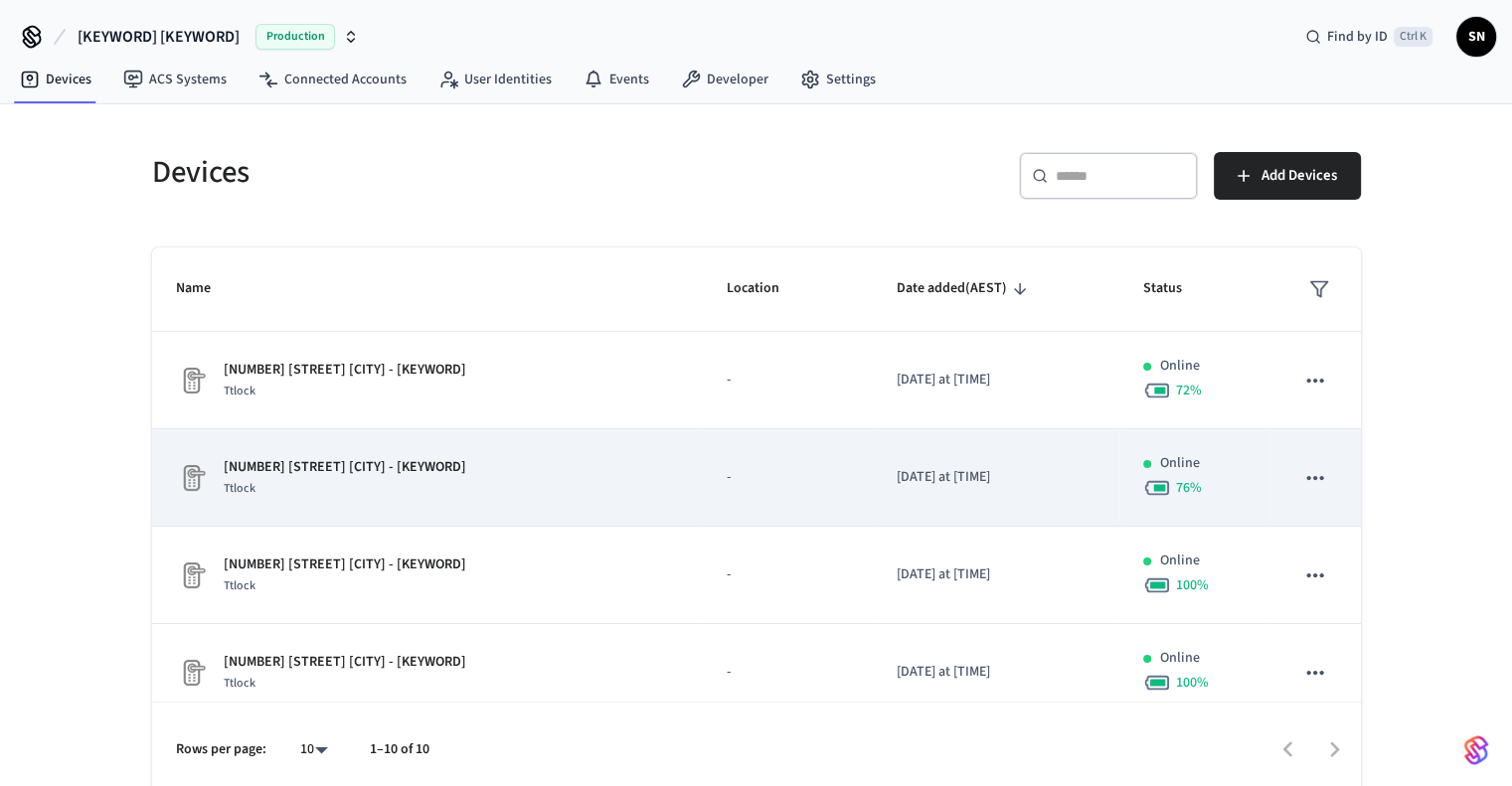 scroll, scrollTop: 286, scrollLeft: 0, axis: vertical 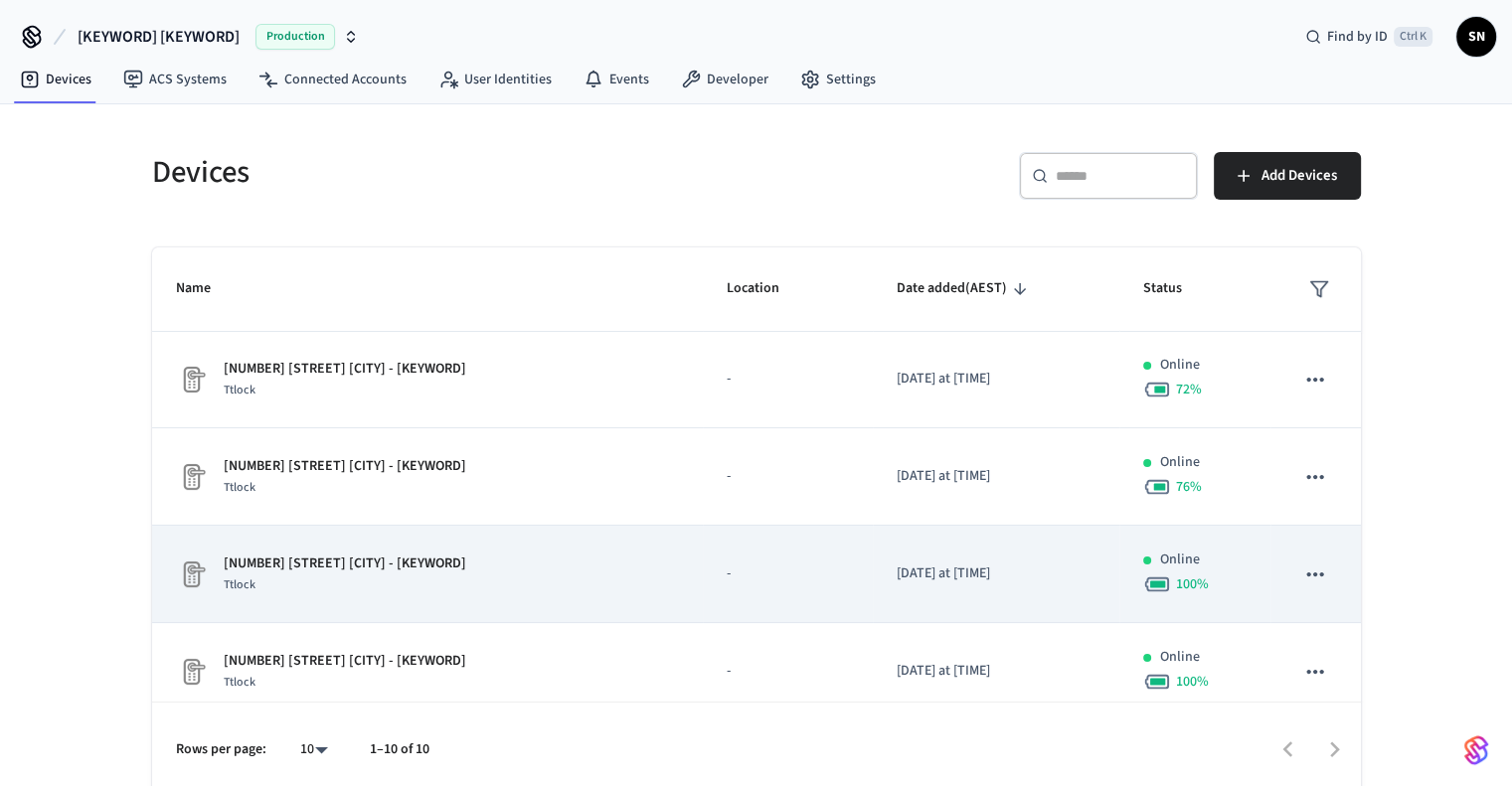 click on "[NUMBER] [STREET] [CITY] - [KEYWORD] [KEYWORD]" at bounding box center (427, 574) 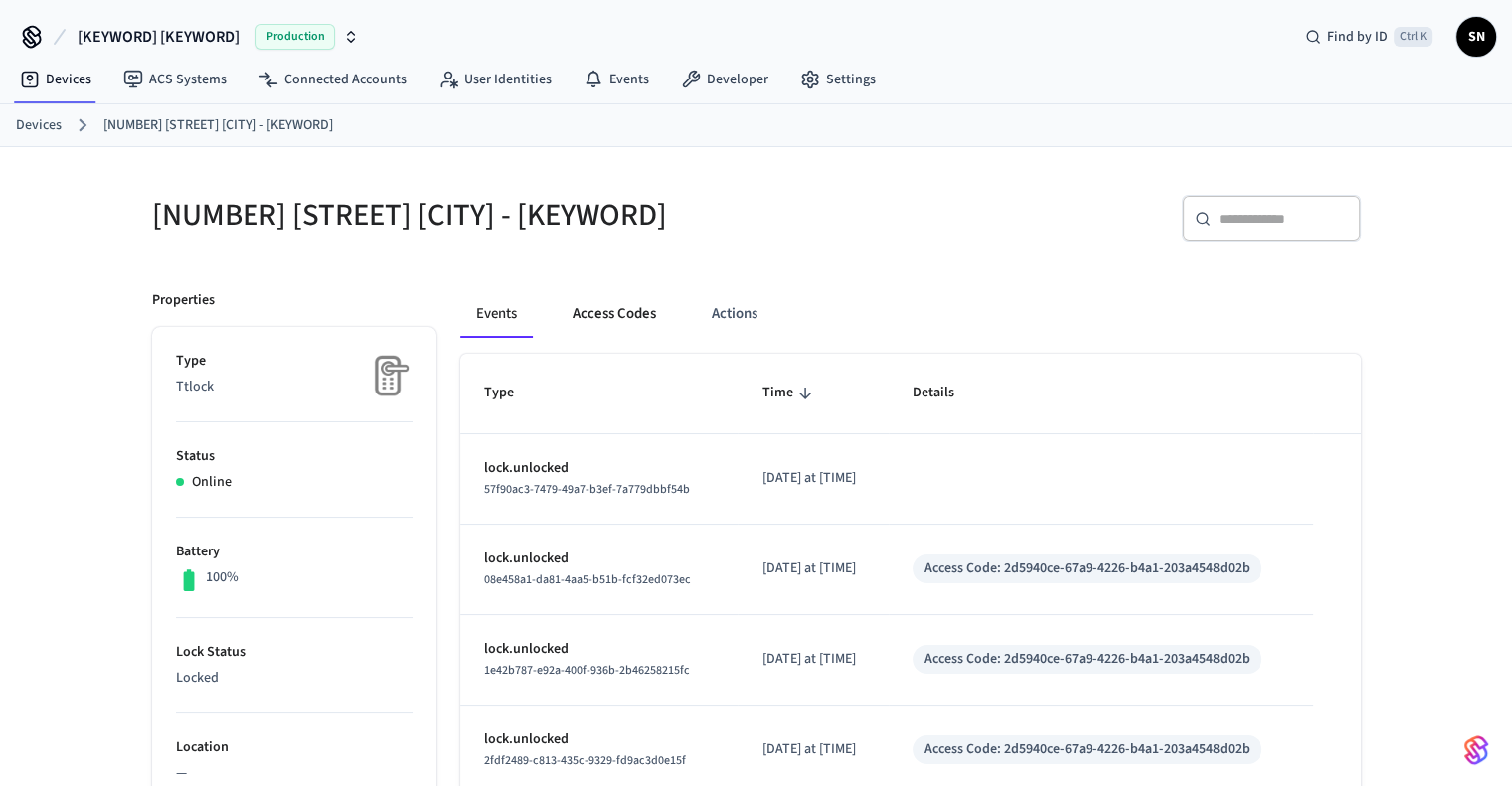 click on "Access Codes" at bounding box center (614, 314) 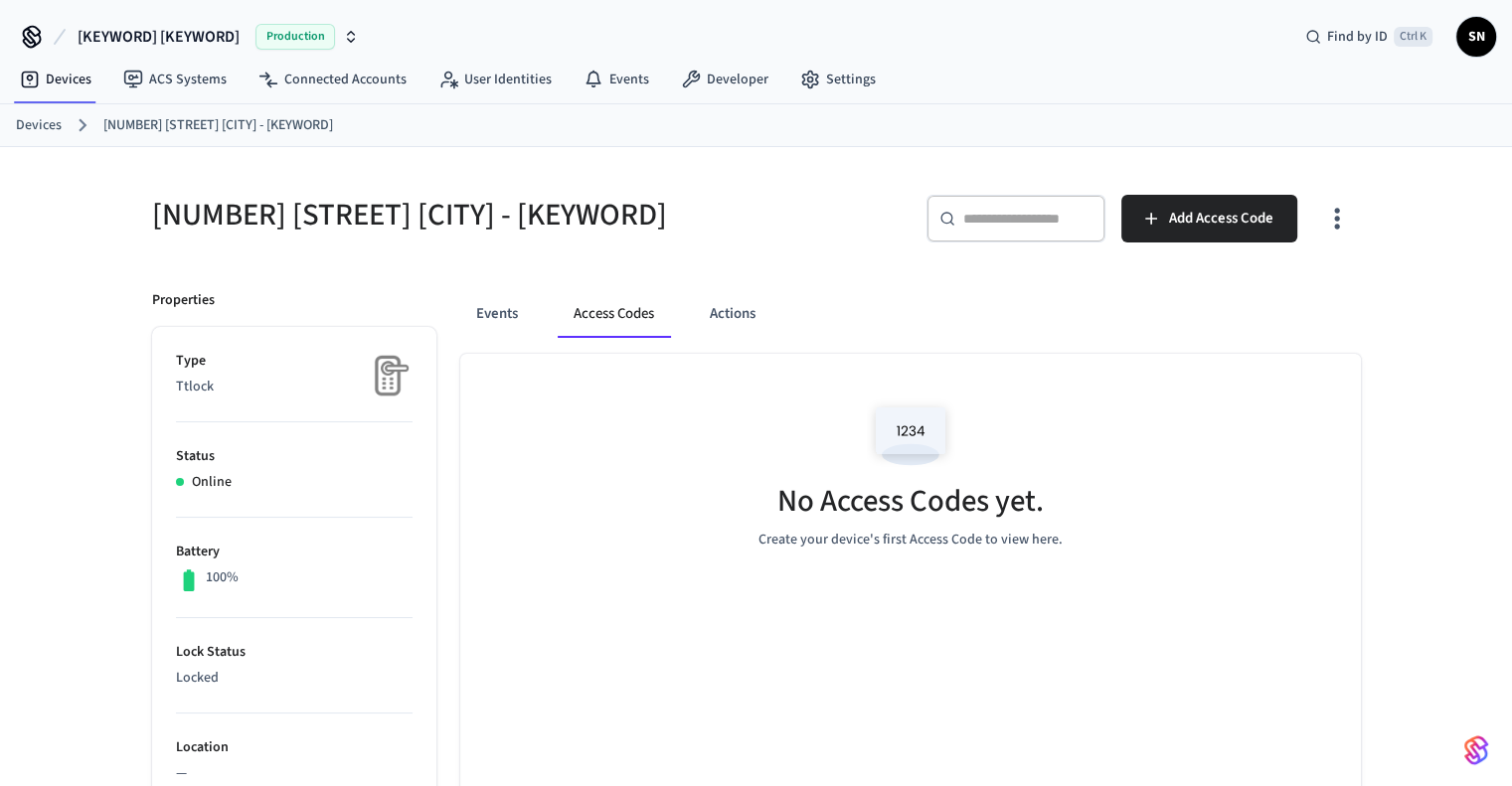 scroll, scrollTop: 2, scrollLeft: 0, axis: vertical 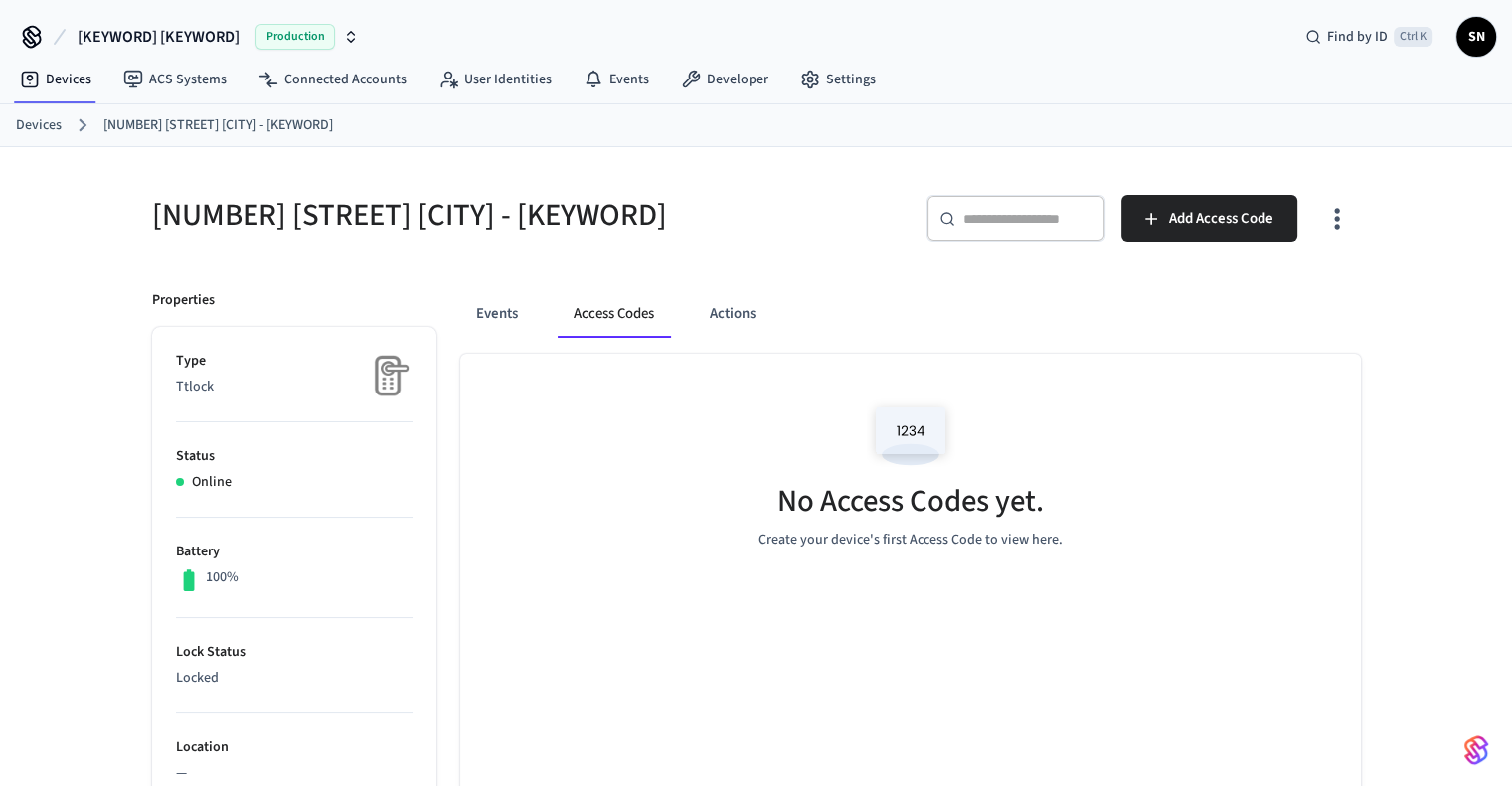 click on "Devices" at bounding box center [39, 125] 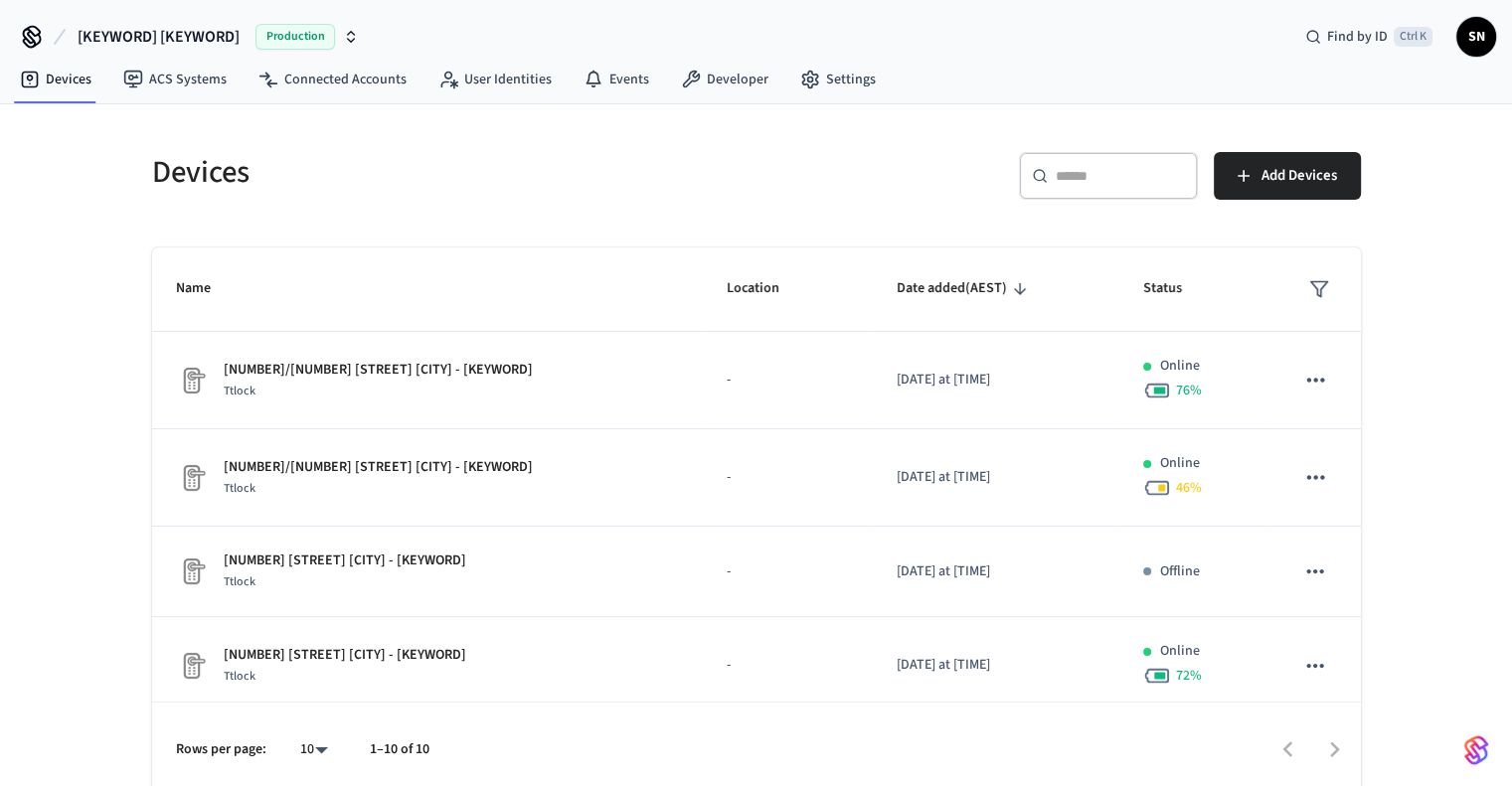 scroll, scrollTop: 199, scrollLeft: 0, axis: vertical 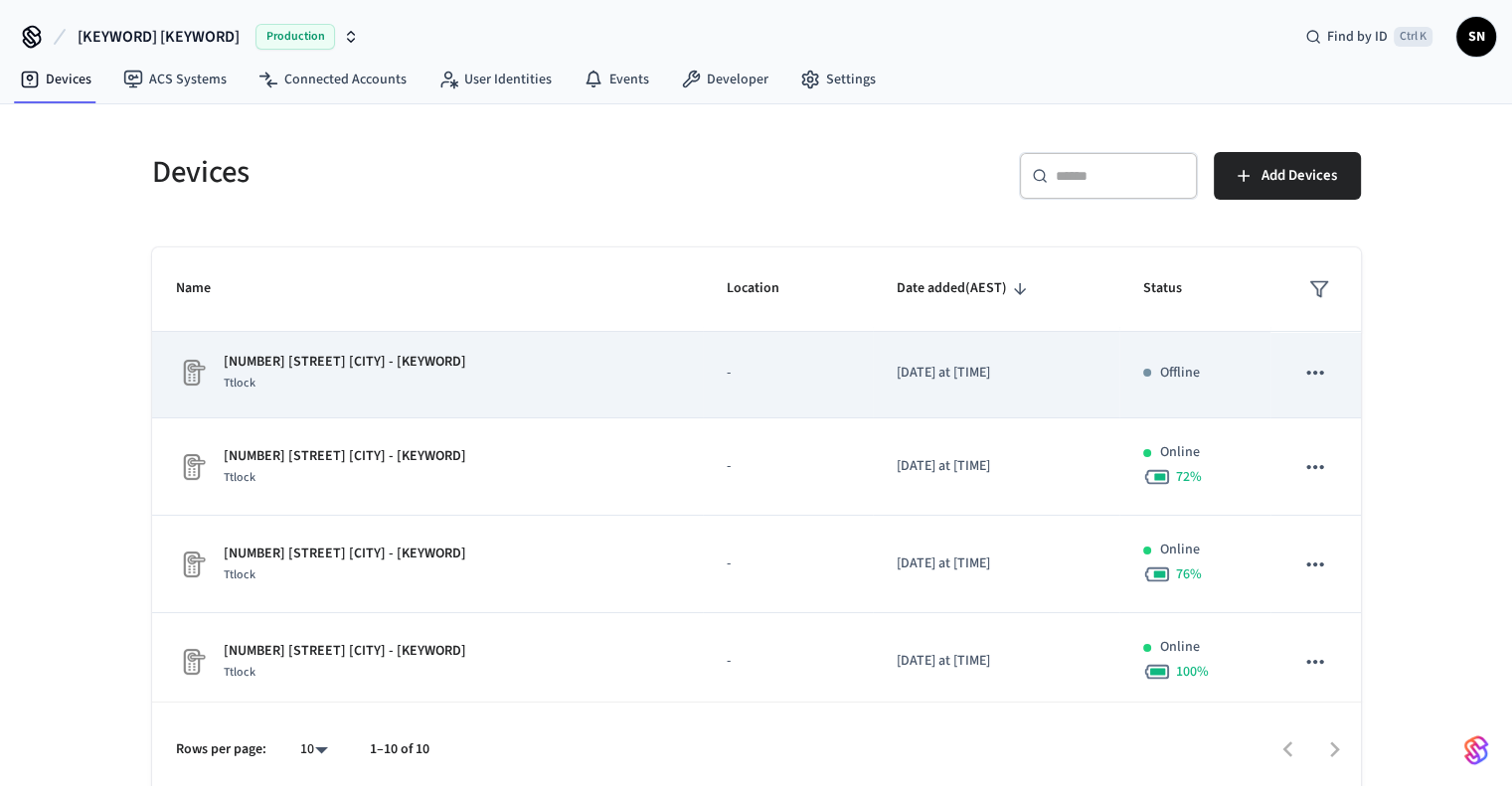 click on "[NUMBER] [STREET] [CITY] - [KEYWORD] [KEYWORD]" at bounding box center (427, 373) 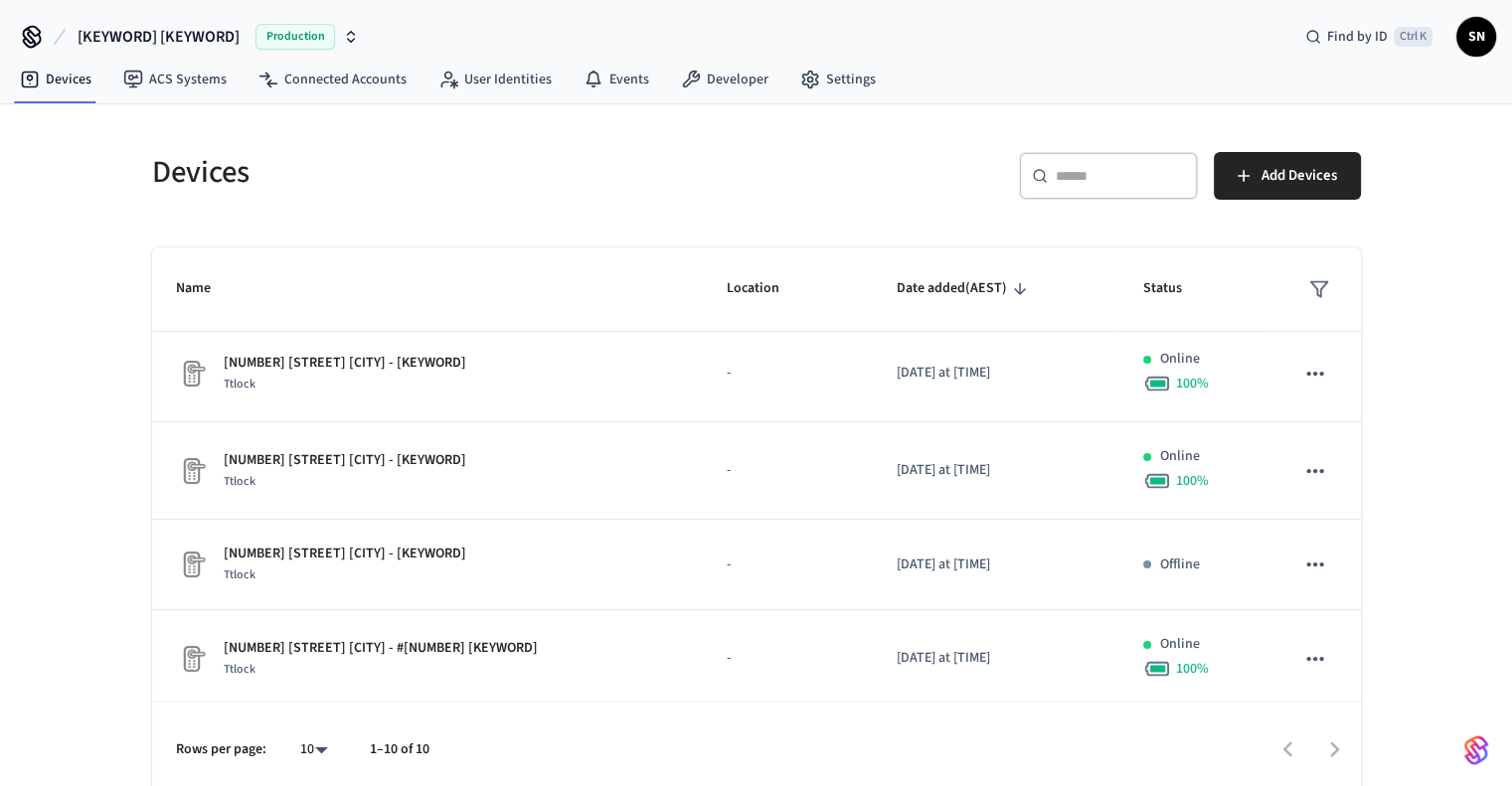 scroll, scrollTop: 588, scrollLeft: 0, axis: vertical 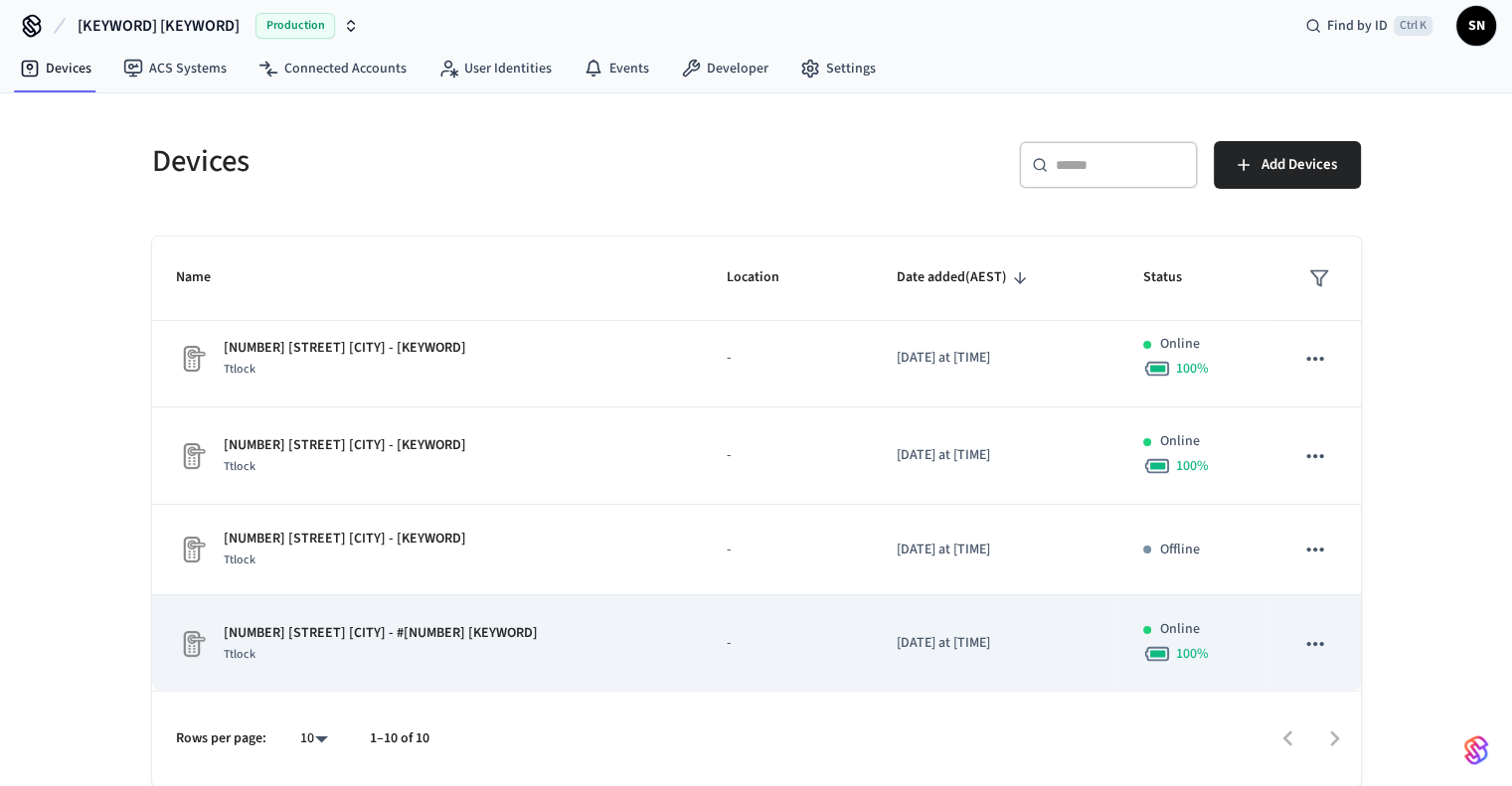 click on "[NUMBER] [STREET] [CITY] - #[NUMBER] [KEYWORD]" at bounding box center [381, 633] 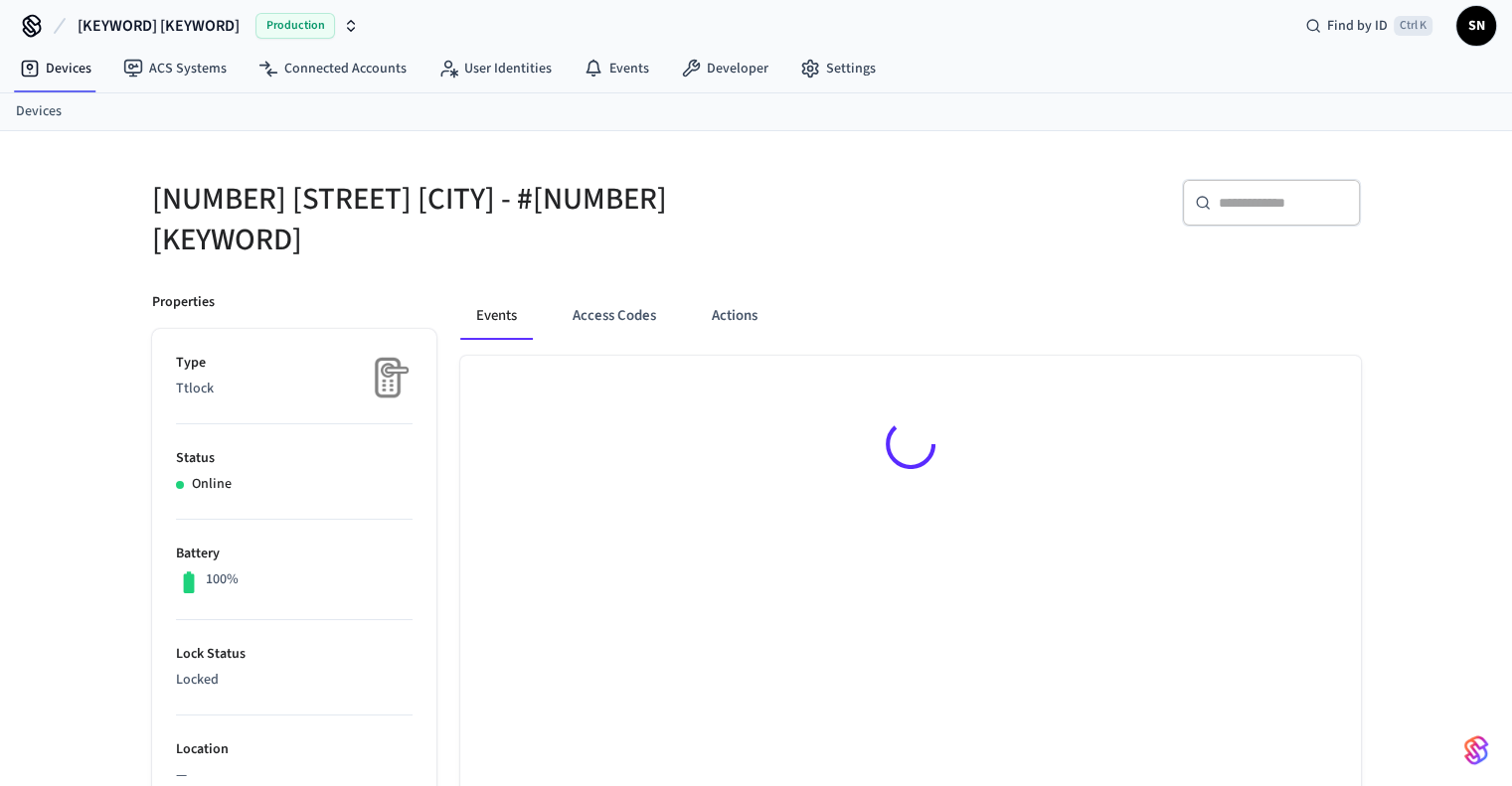 scroll, scrollTop: 0, scrollLeft: 0, axis: both 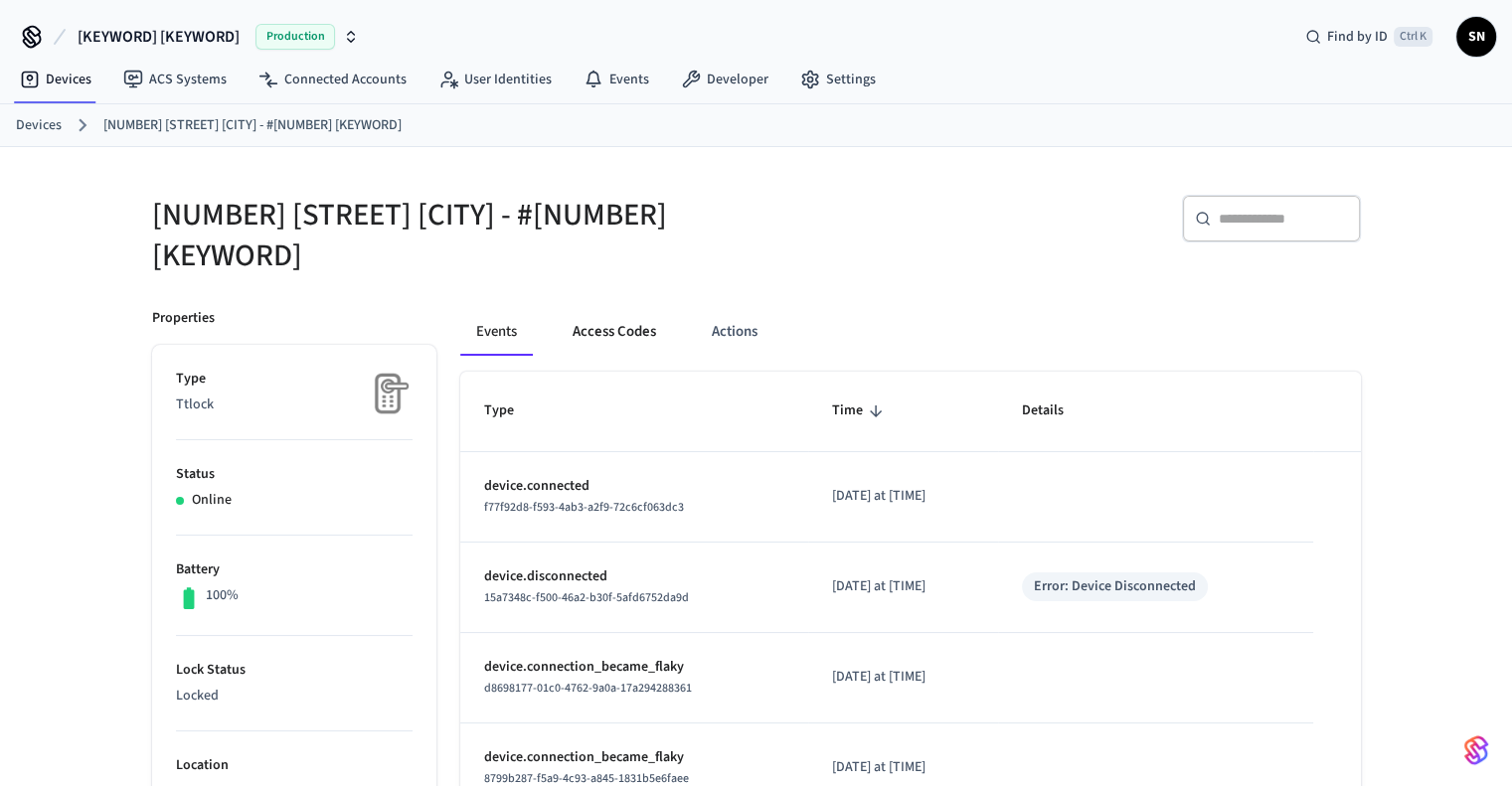 click on "Access Codes" at bounding box center (614, 332) 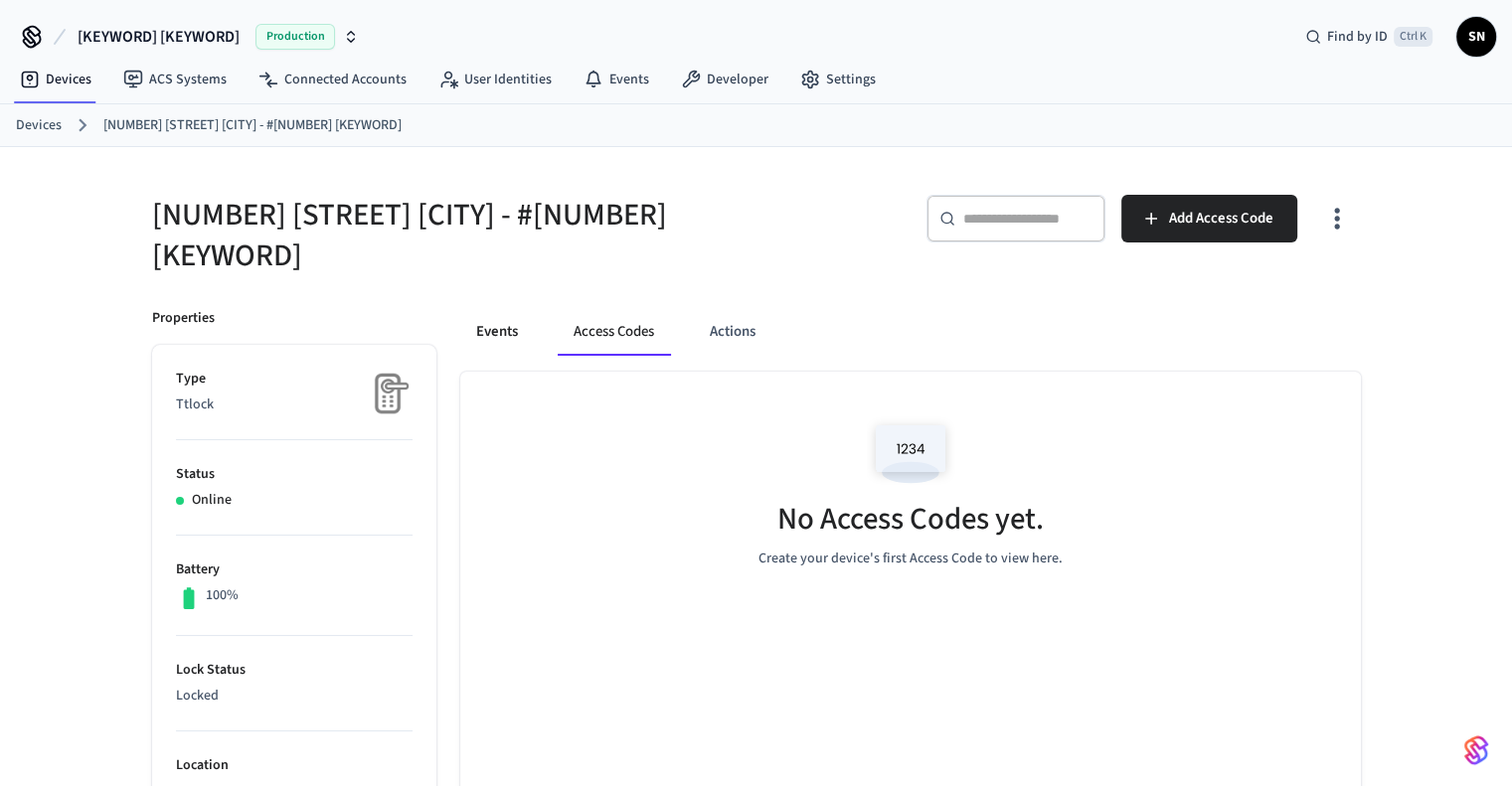 click on "Events" at bounding box center (497, 332) 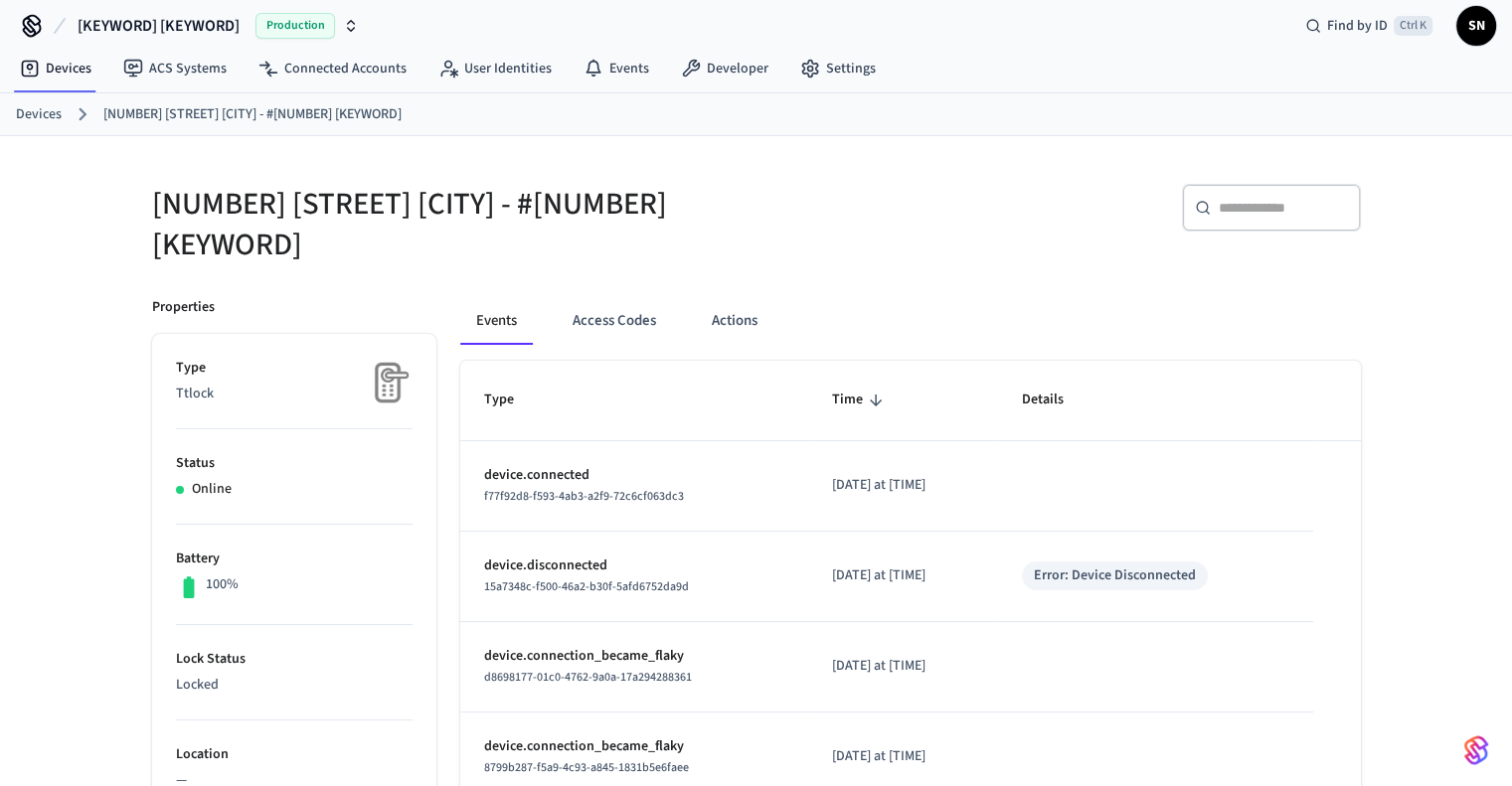 scroll, scrollTop: 0, scrollLeft: 0, axis: both 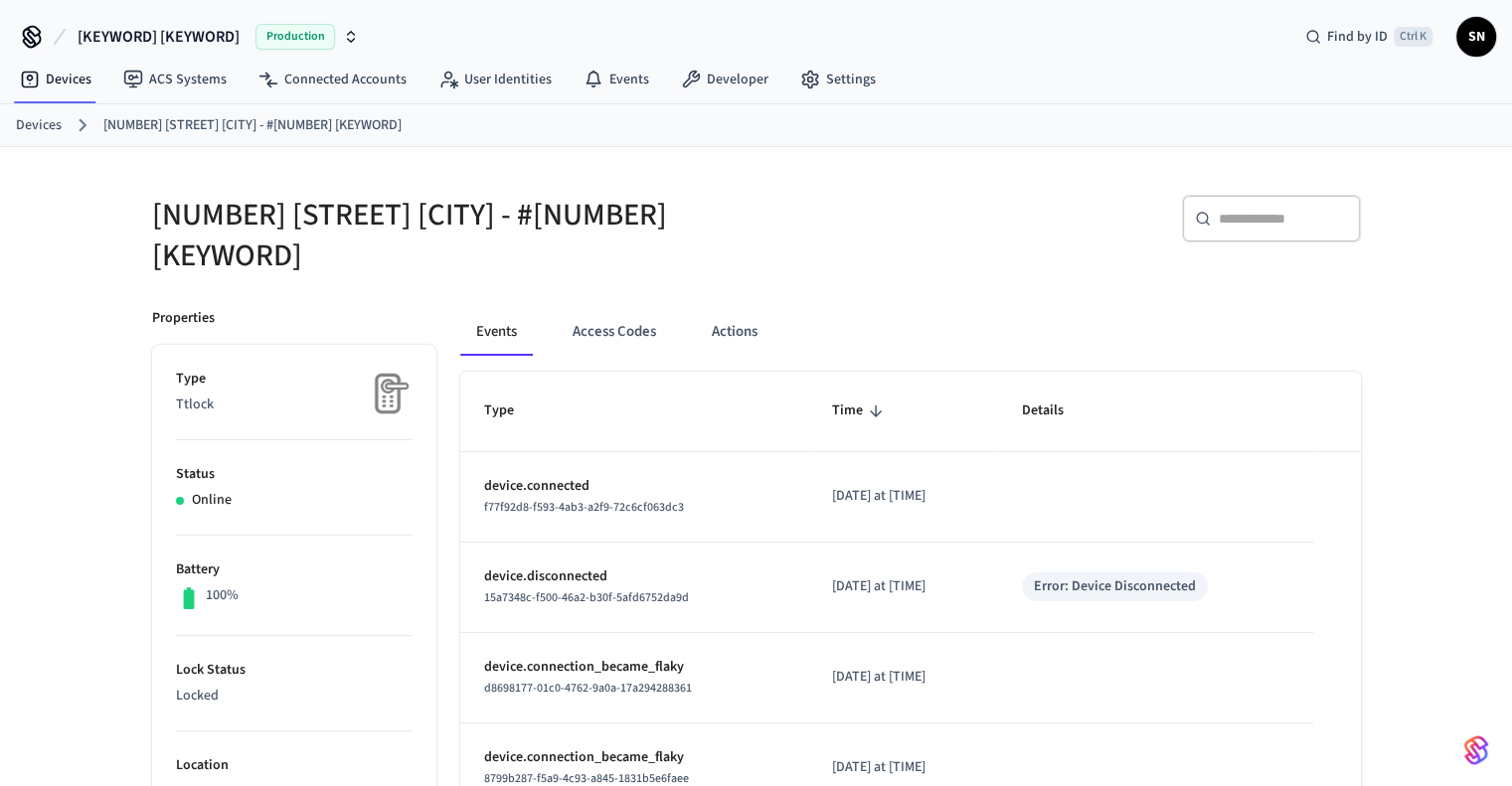 click on "Devices" at bounding box center (39, 125) 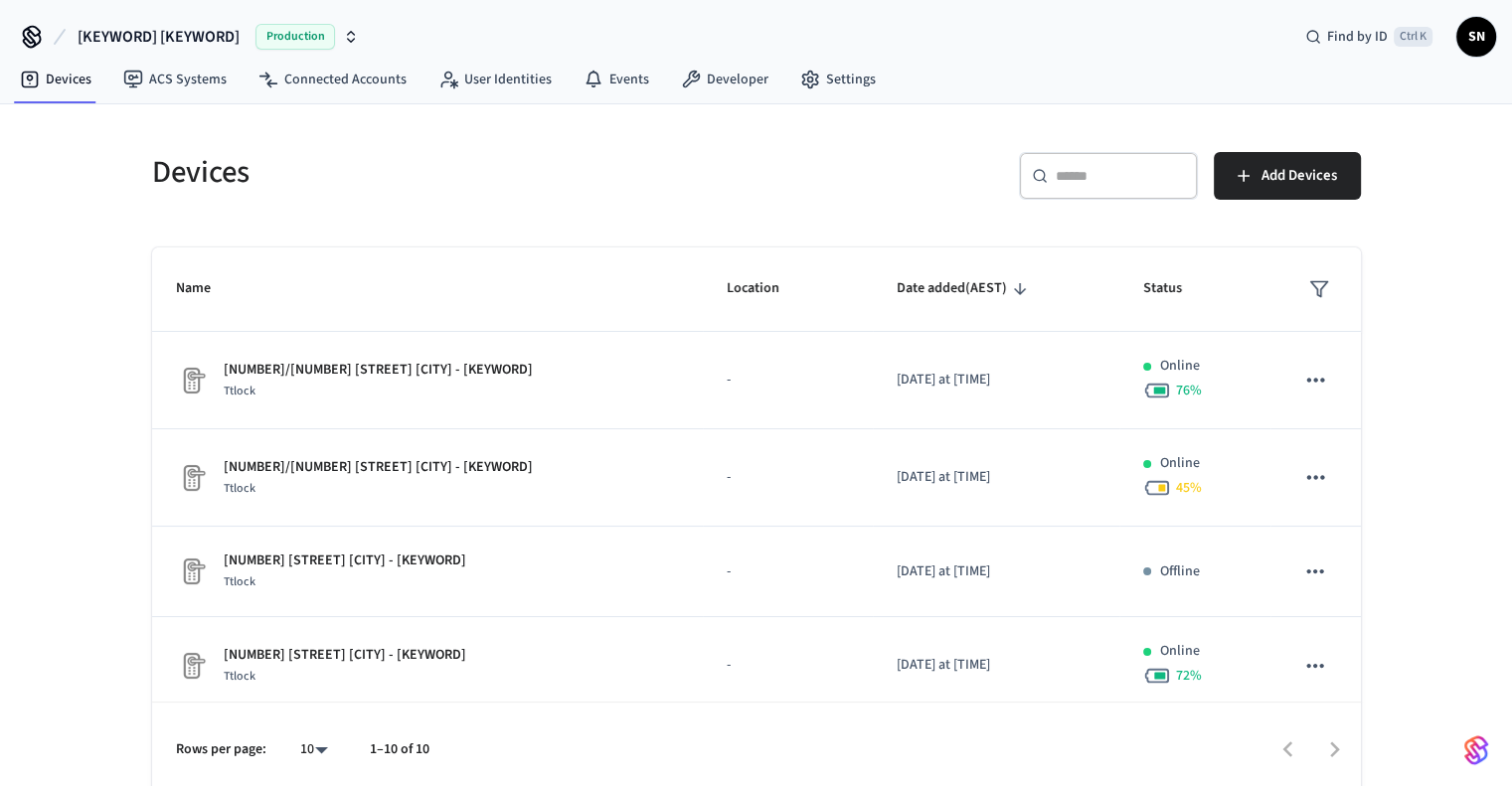 scroll, scrollTop: 11, scrollLeft: 0, axis: vertical 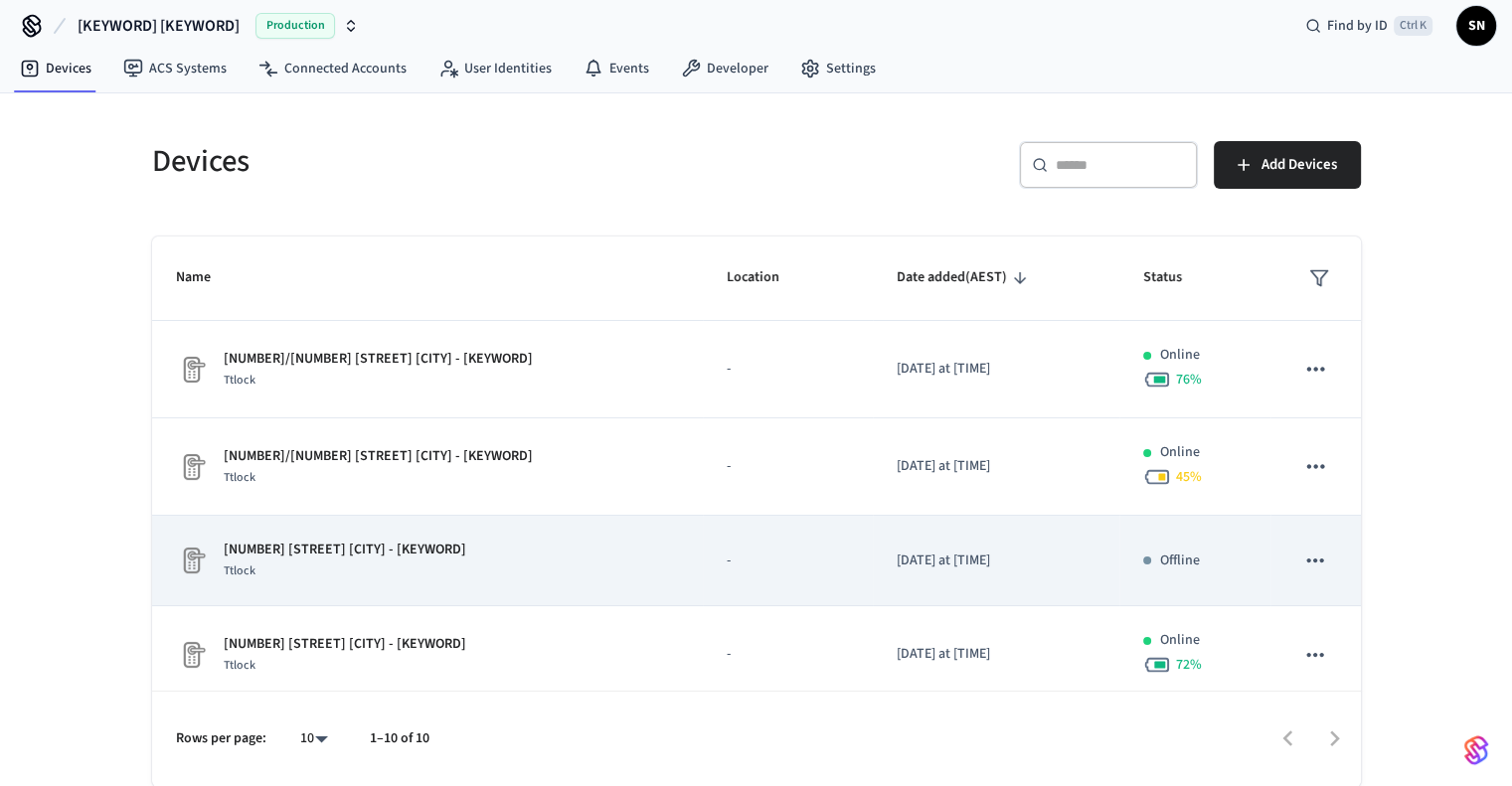 click on "[NUMBER] [STREET] [CITY] - [KEYWORD]" at bounding box center [345, 550] 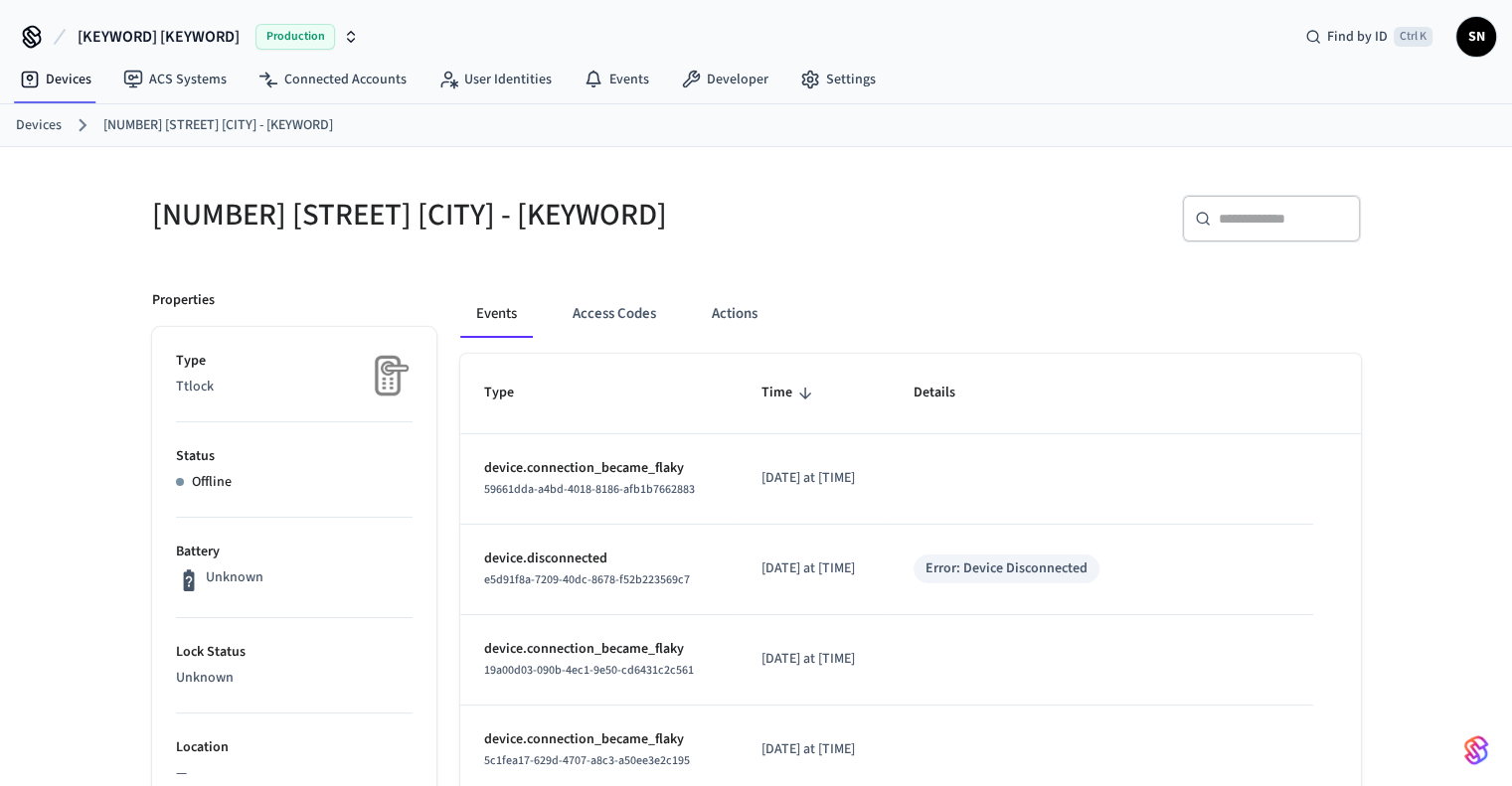 scroll, scrollTop: 11, scrollLeft: 0, axis: vertical 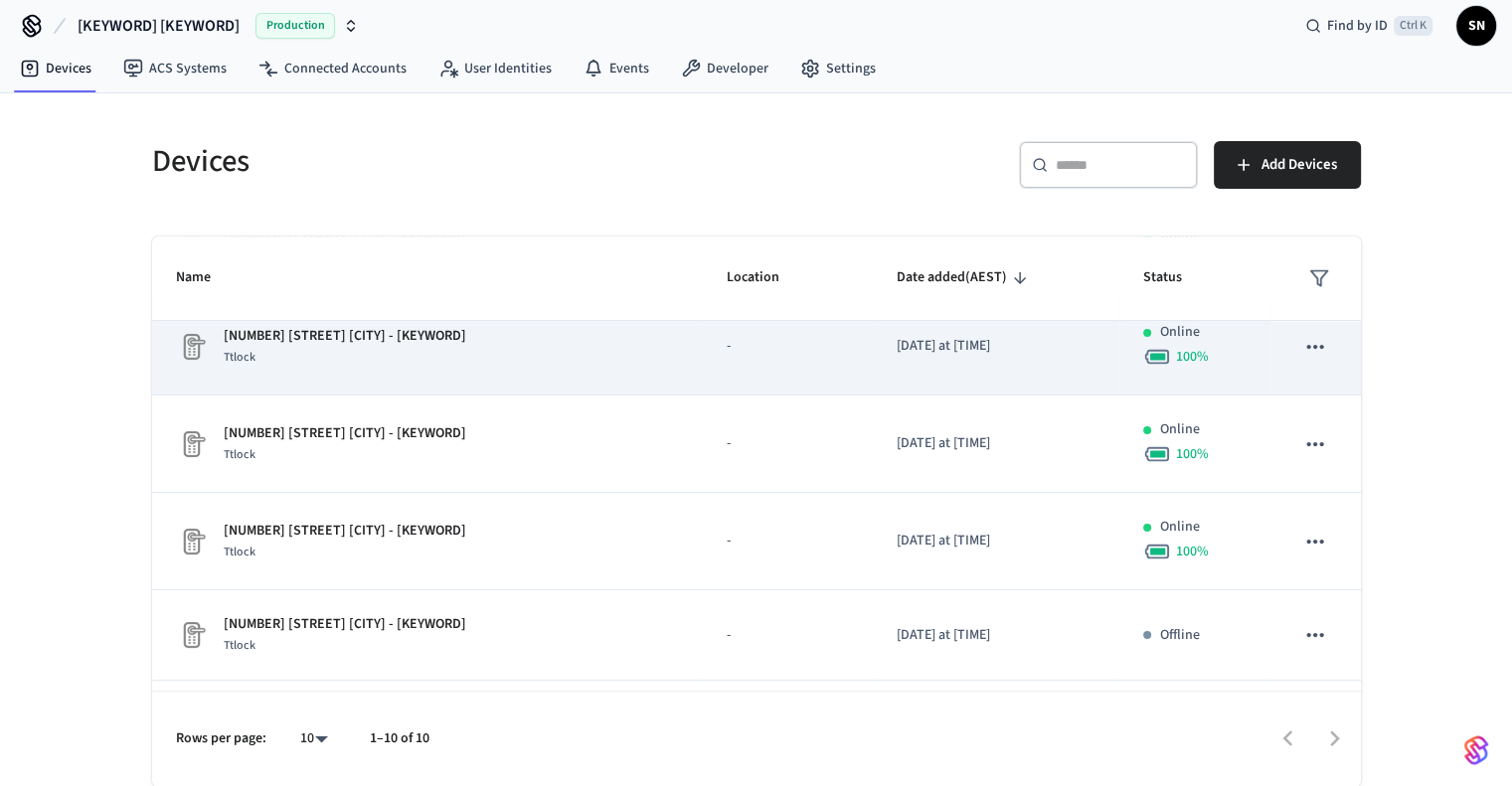 click on "Ttlock" at bounding box center (345, 357) 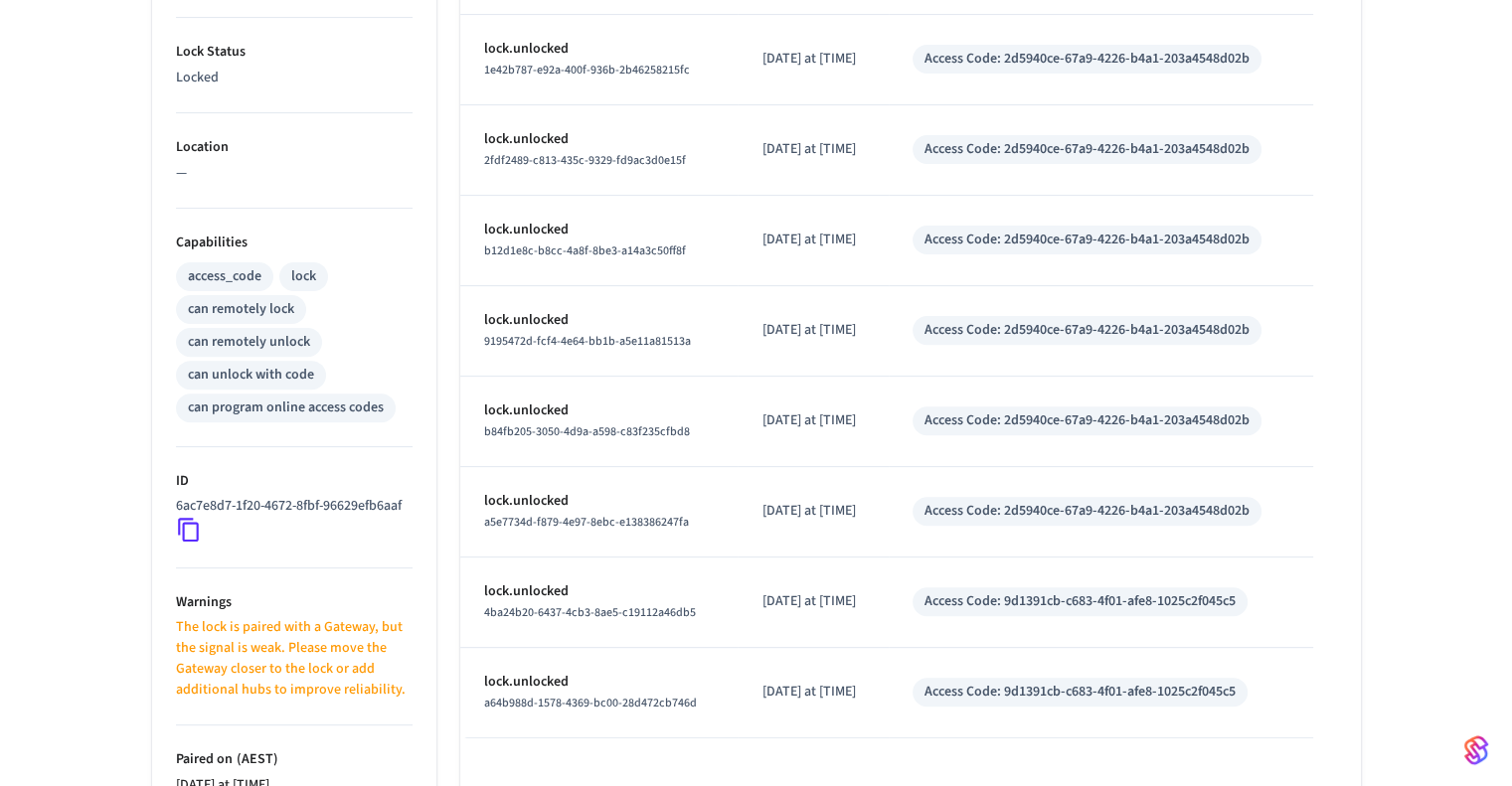 scroll, scrollTop: 603, scrollLeft: 0, axis: vertical 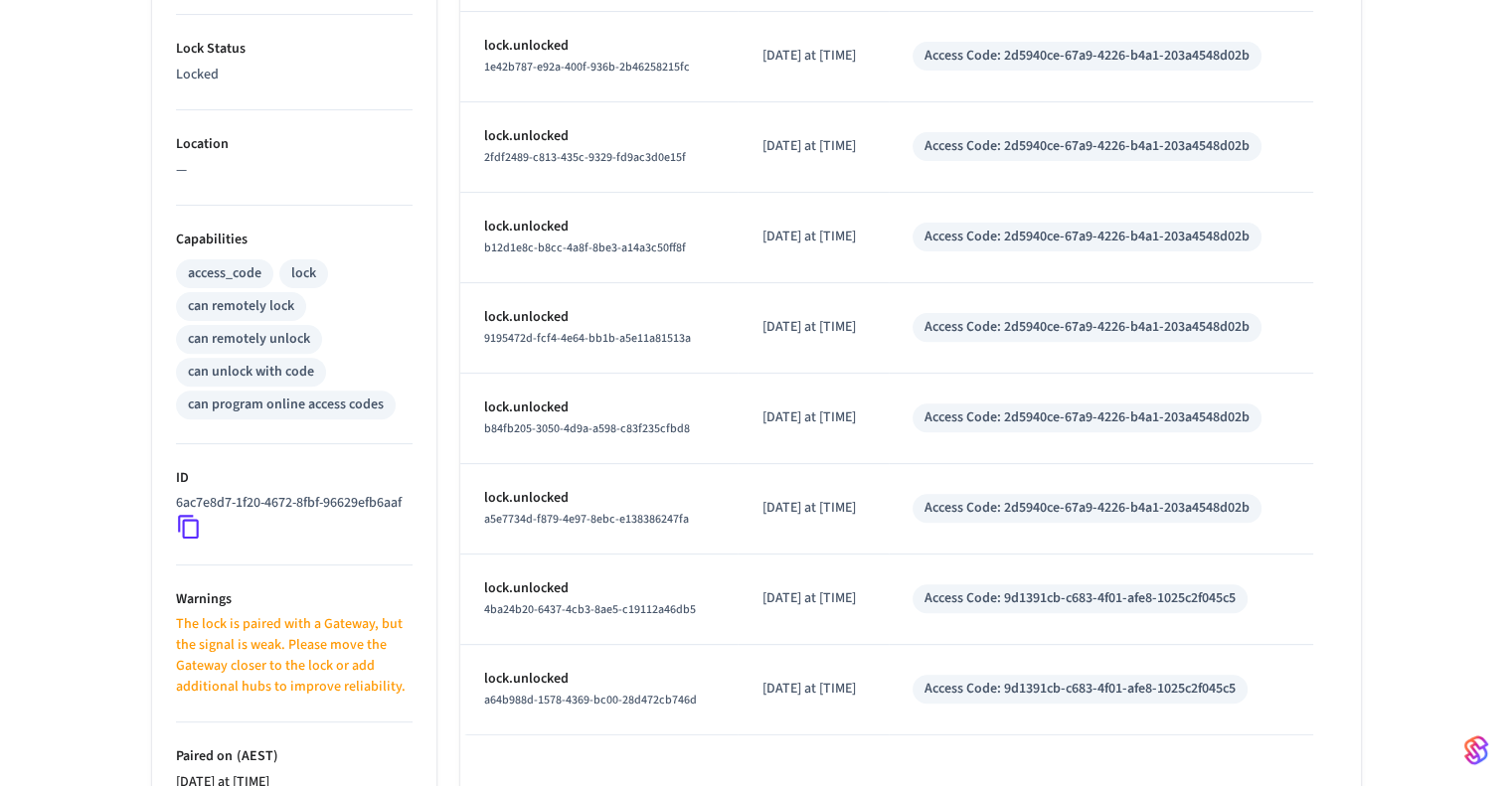 click 